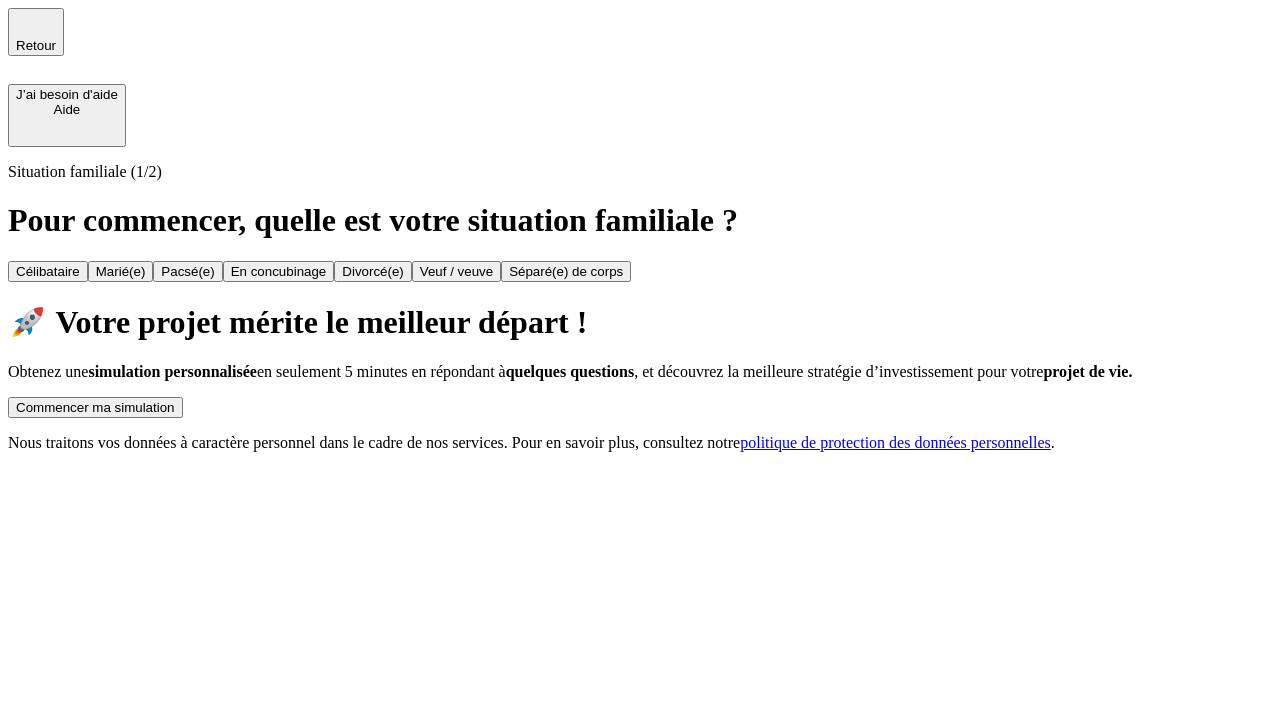 scroll, scrollTop: 0, scrollLeft: 0, axis: both 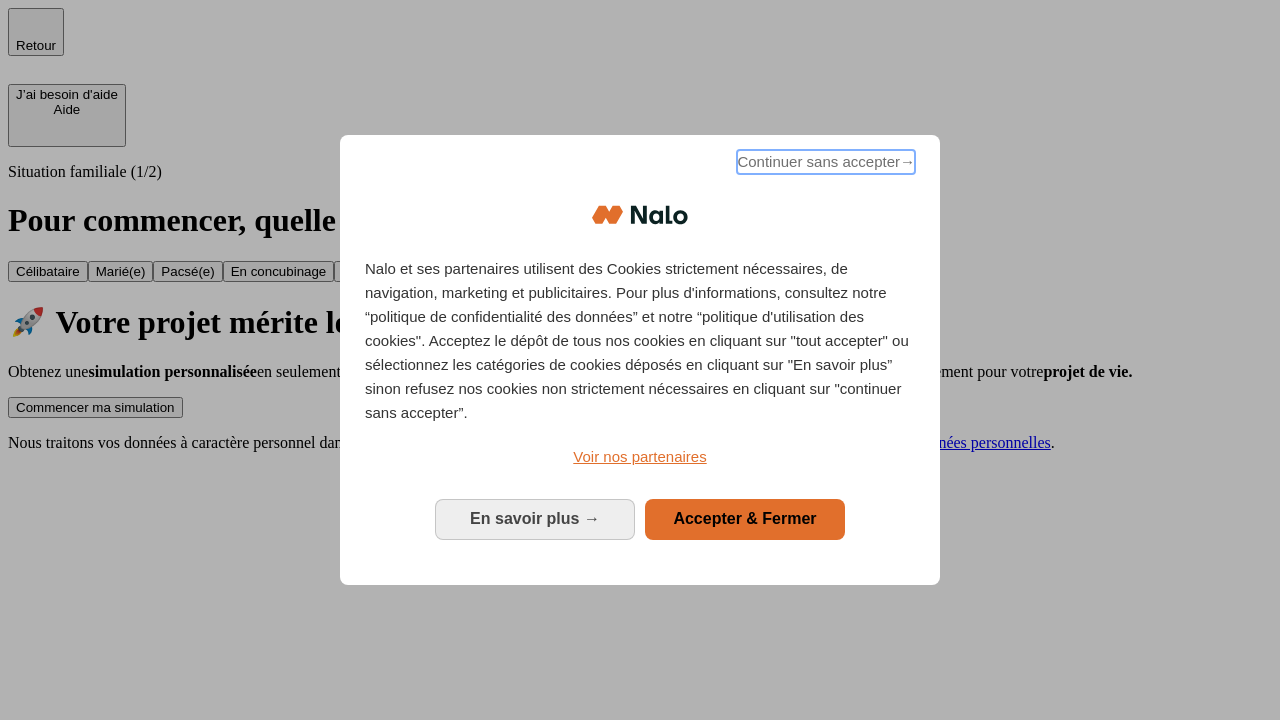 click on "Continuer sans accepter  →" at bounding box center [826, 162] 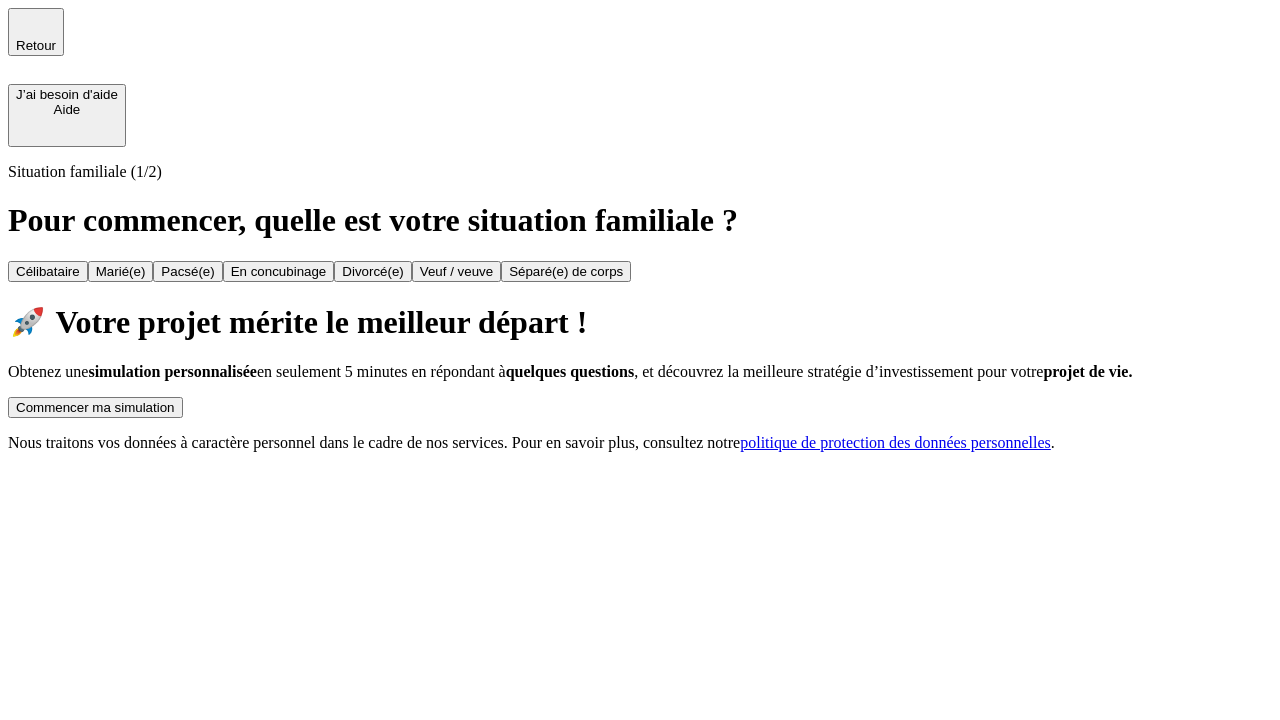 click on "Commencer ma simulation" at bounding box center (95, 407) 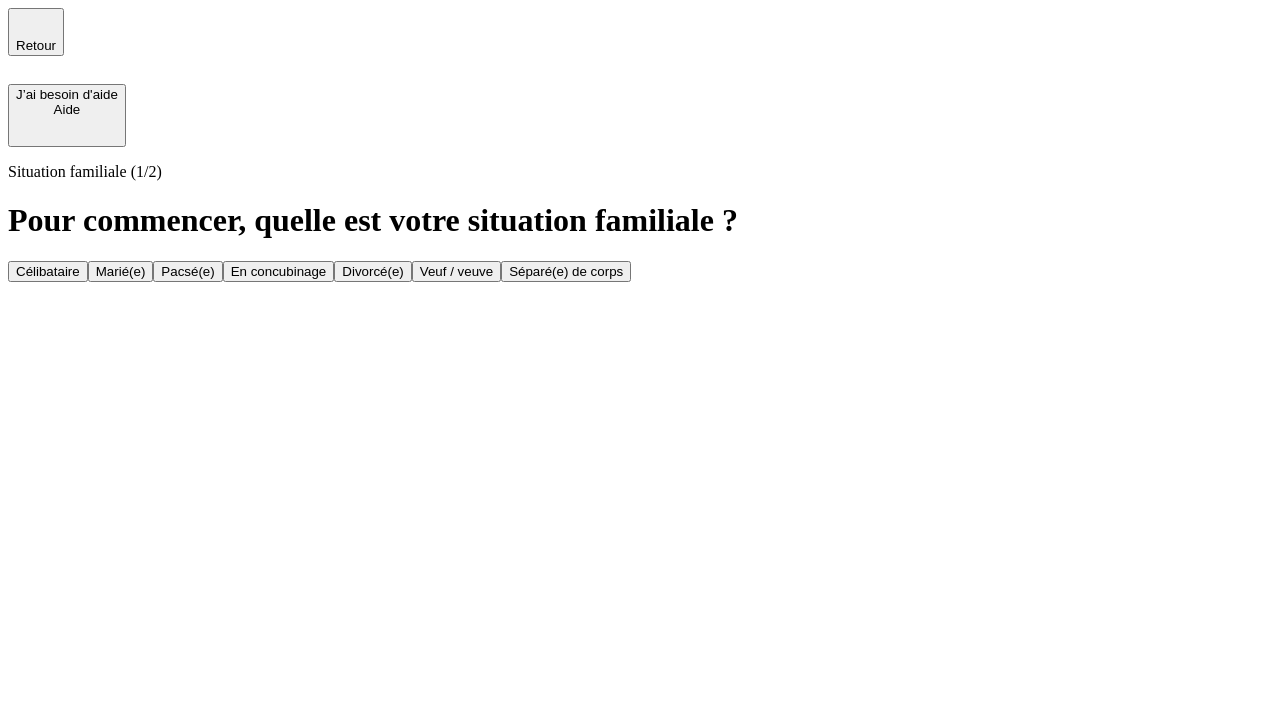 click on "En concubinage" at bounding box center (279, 271) 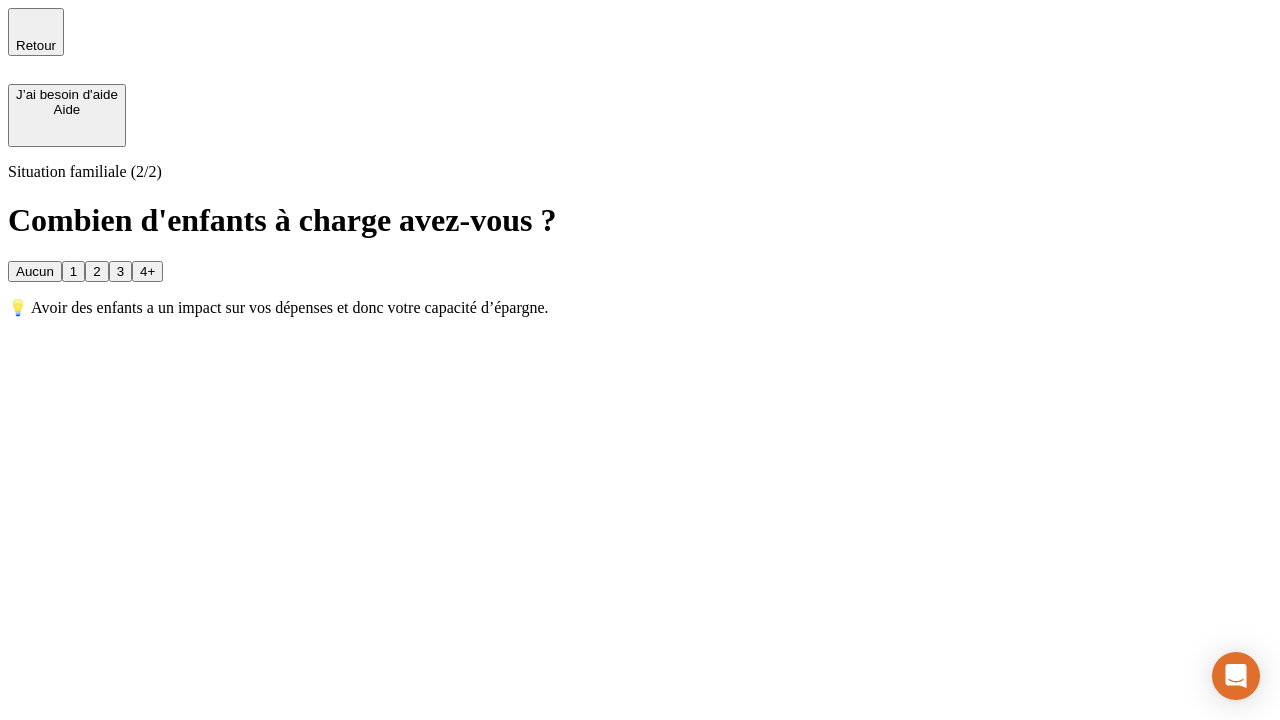 click on "2" at bounding box center (96, 271) 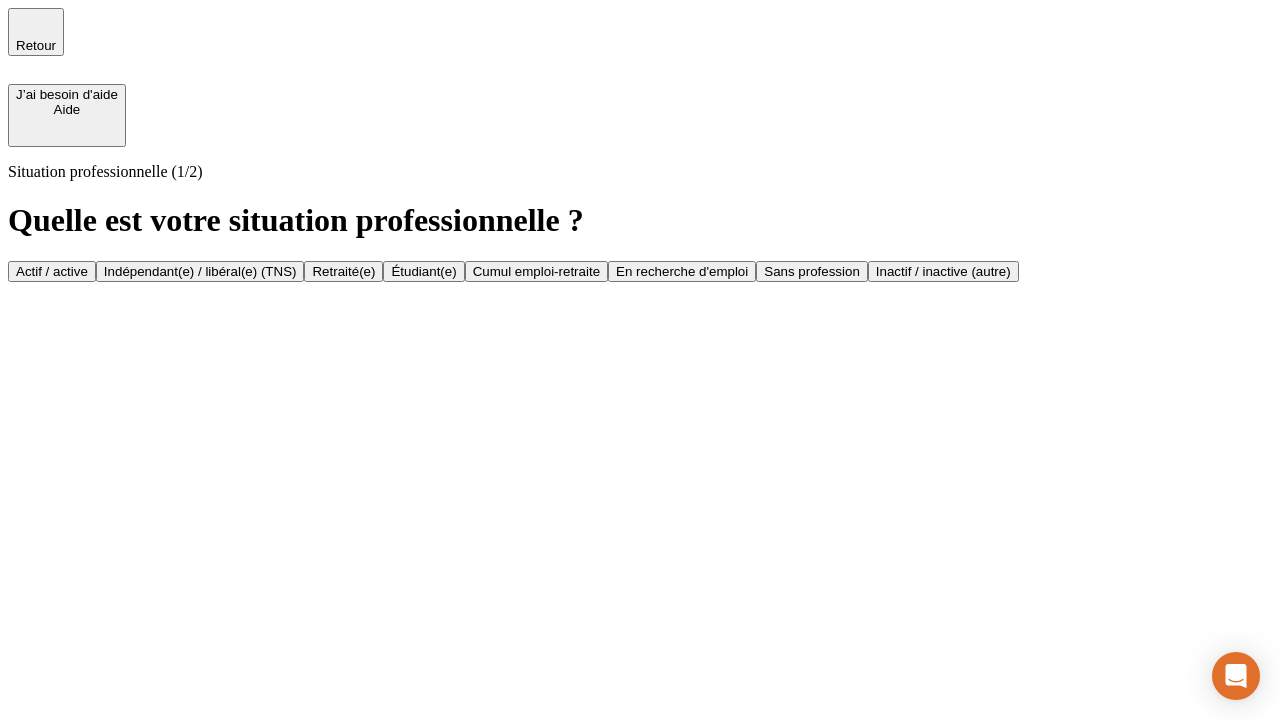 click on "Indépendant(e) / libéral(e) (TNS)" at bounding box center [200, 271] 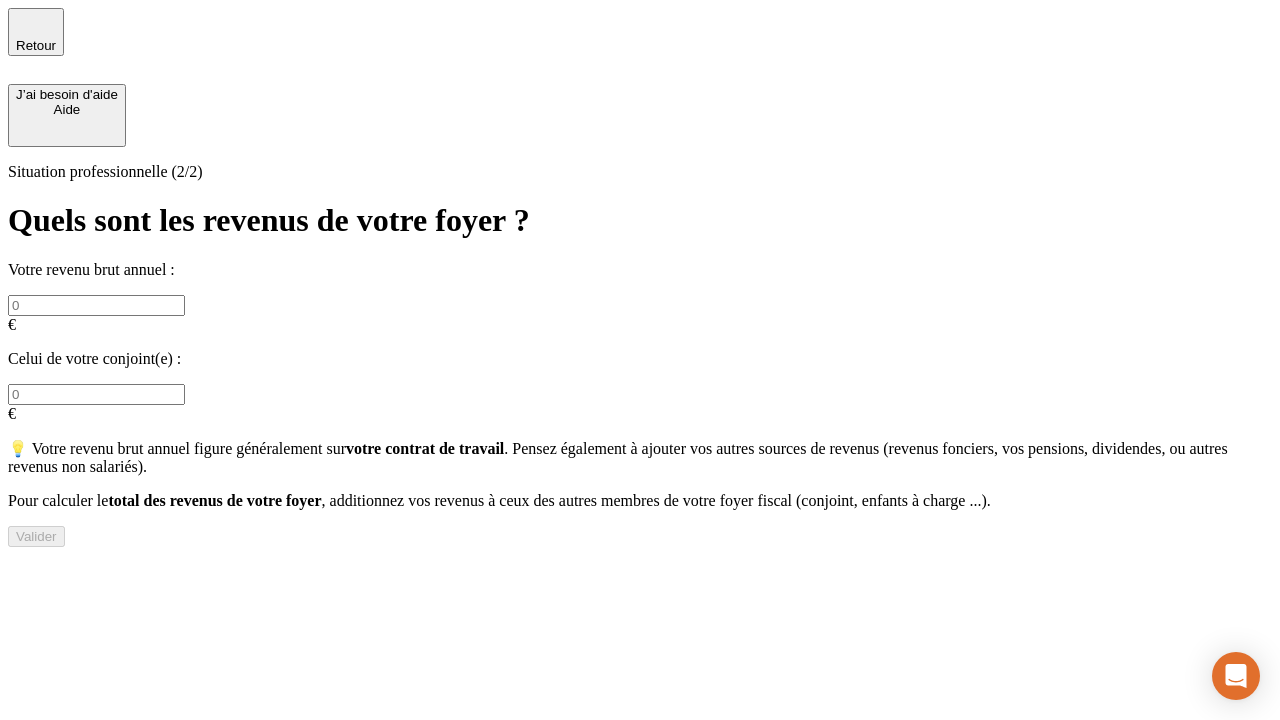 click at bounding box center (96, 305) 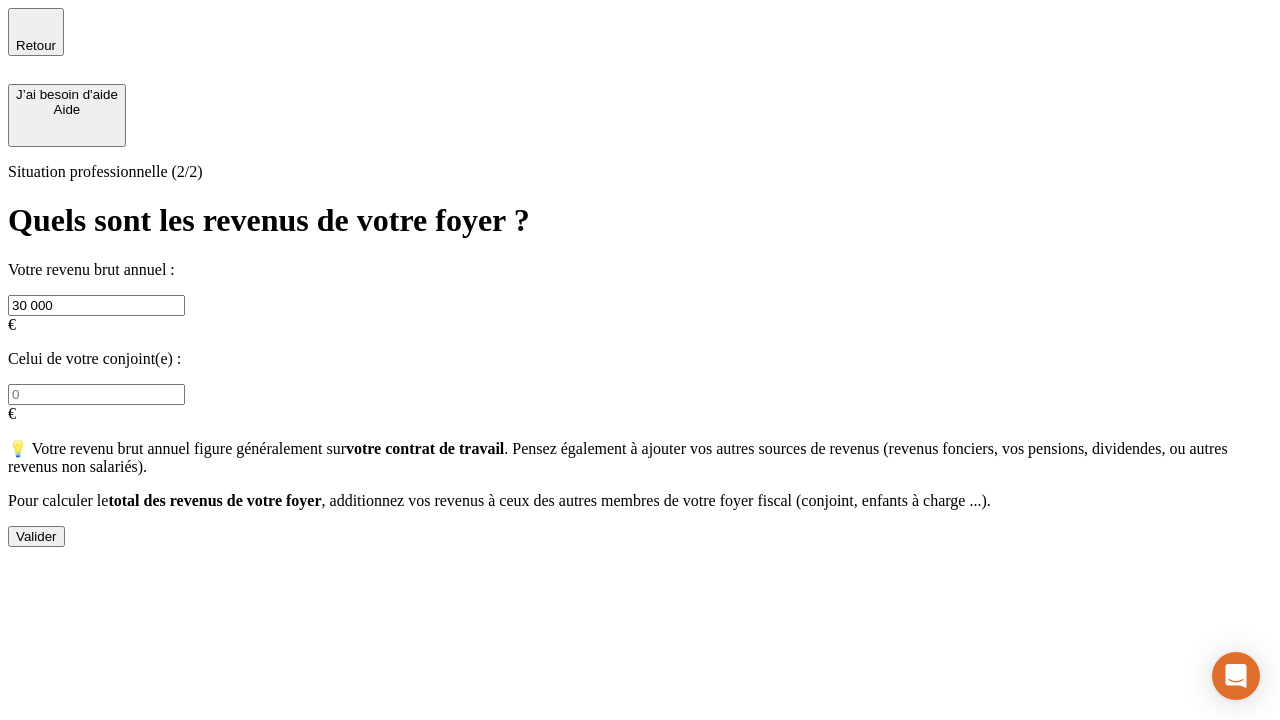 type on "30 000" 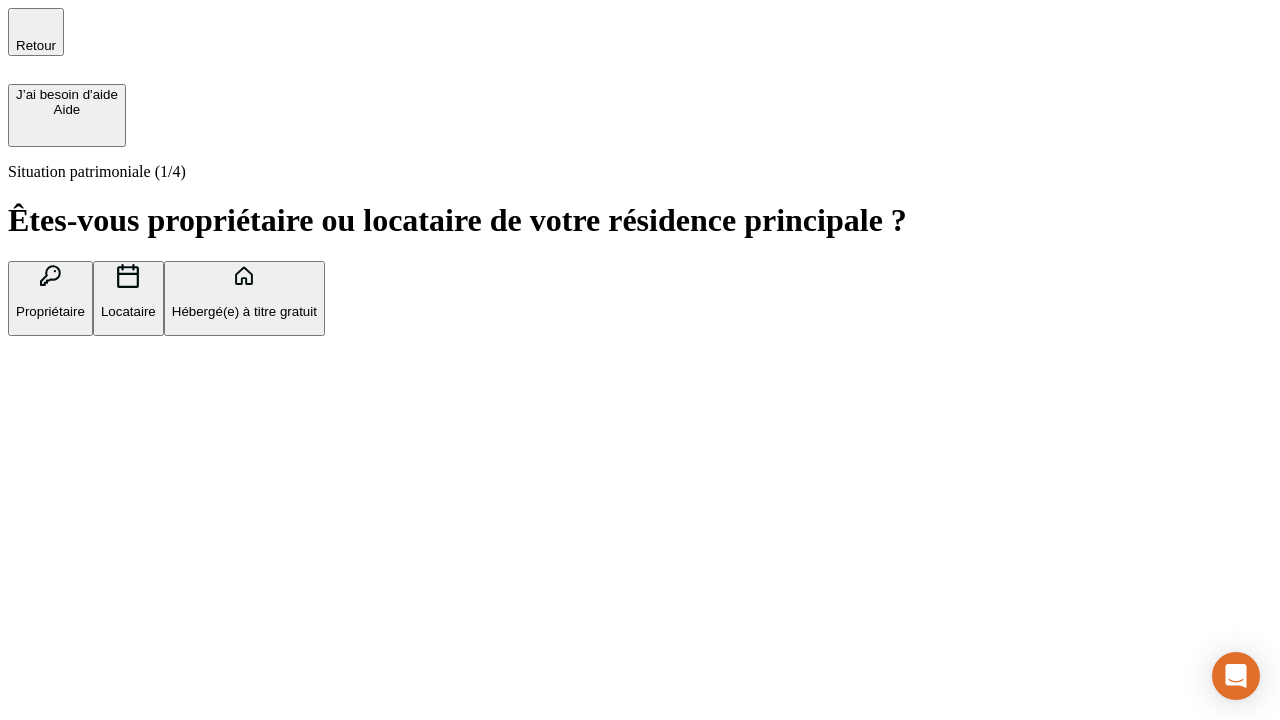 click on "Locataire" at bounding box center [128, 311] 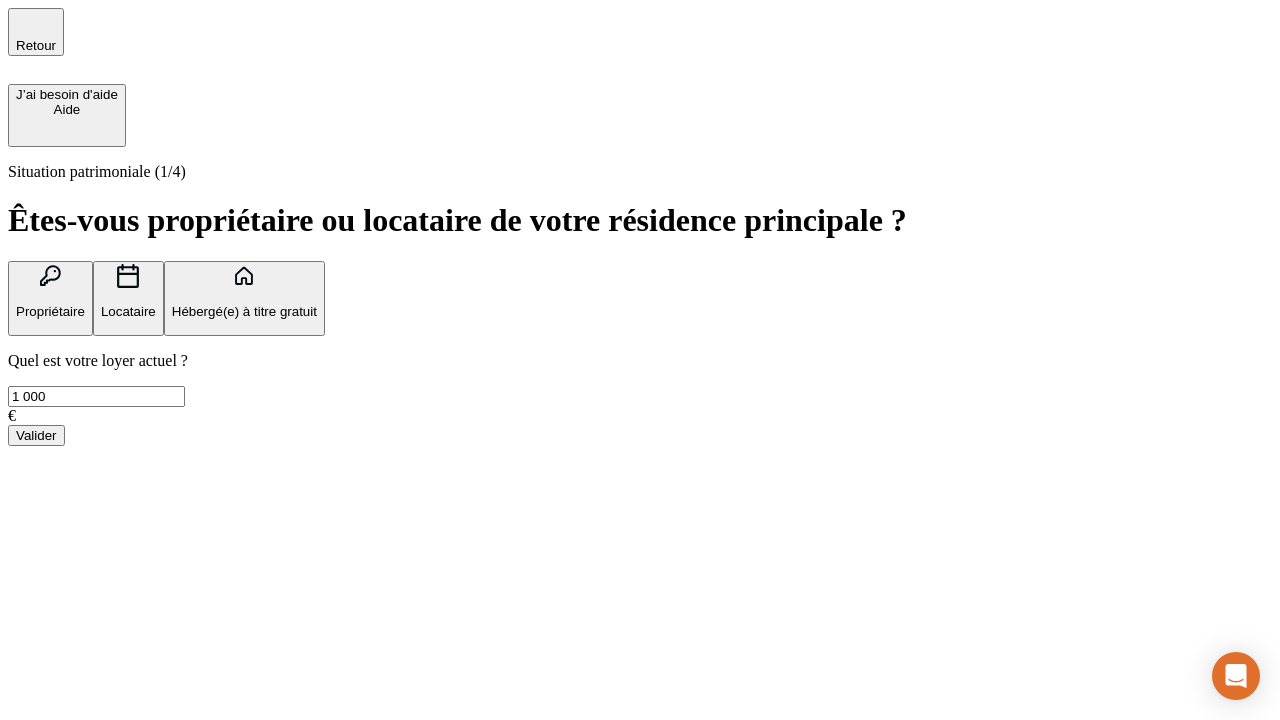 type on "1 000" 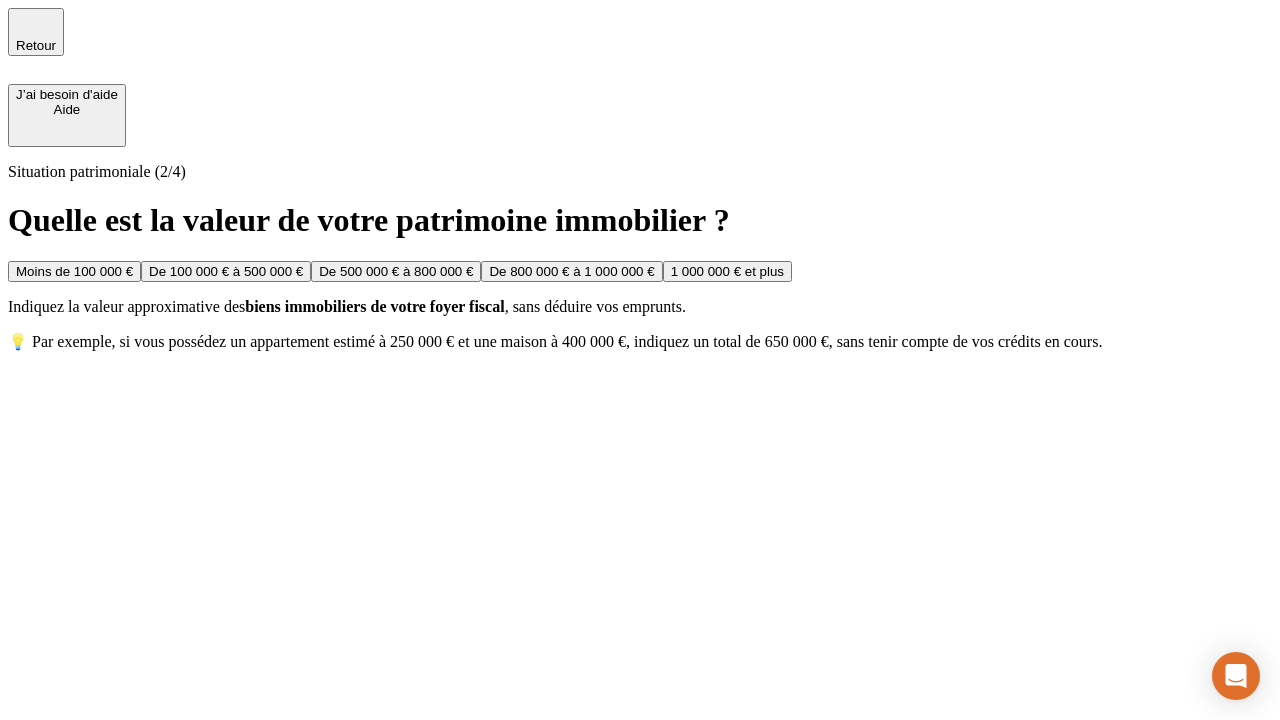 click on "Moins de 100 000 €" at bounding box center (74, 271) 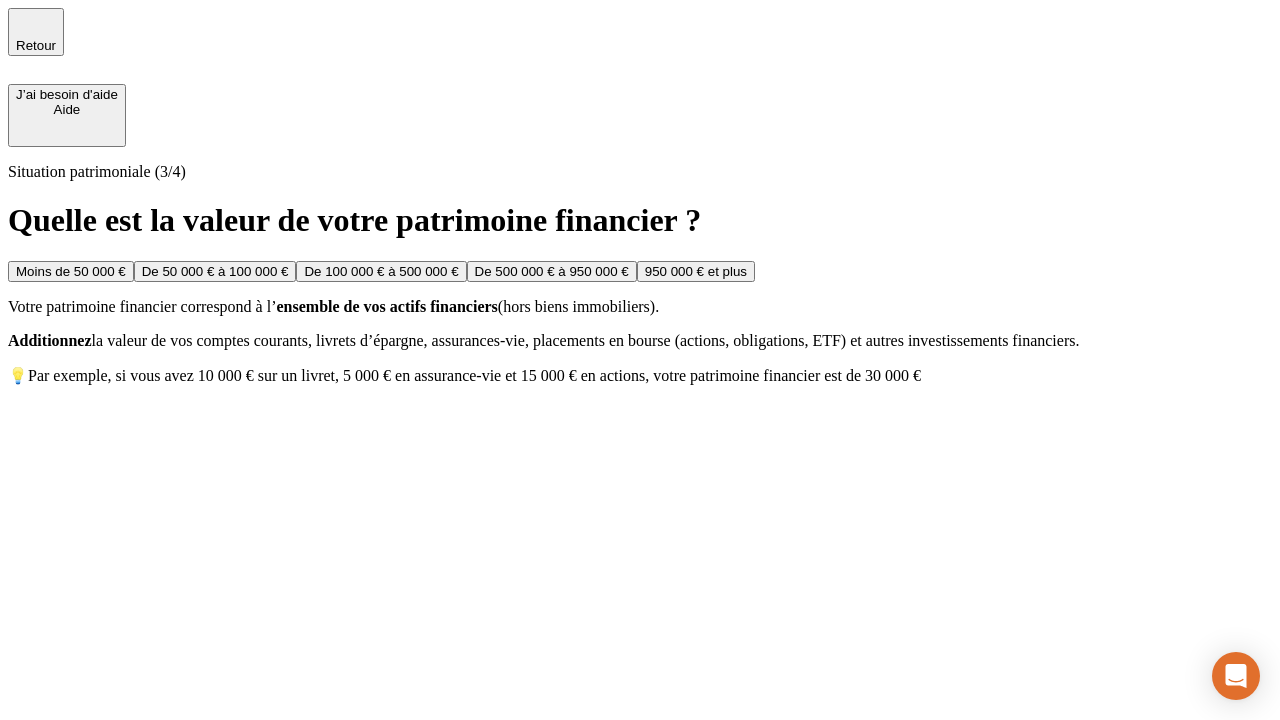click on "Moins de 50 000 €" at bounding box center [71, 271] 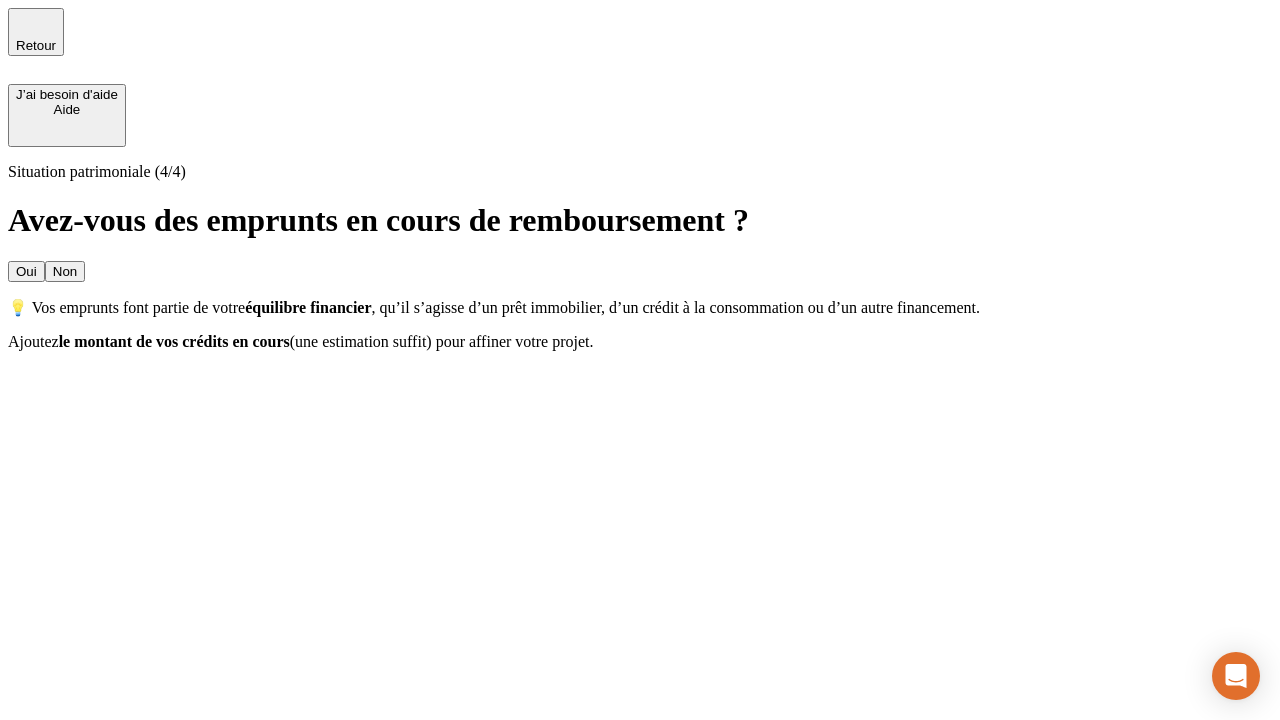 click on "Non" at bounding box center [65, 271] 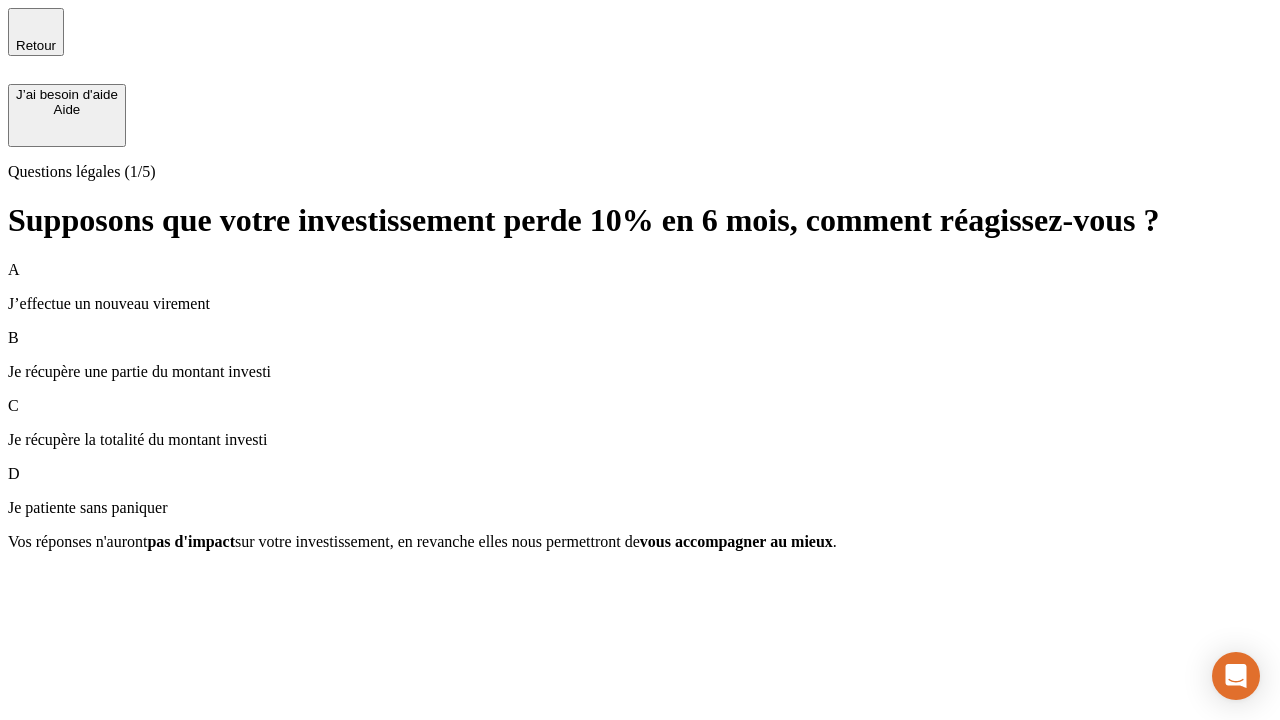 click on "A J’effectue un nouveau virement" at bounding box center [640, 287] 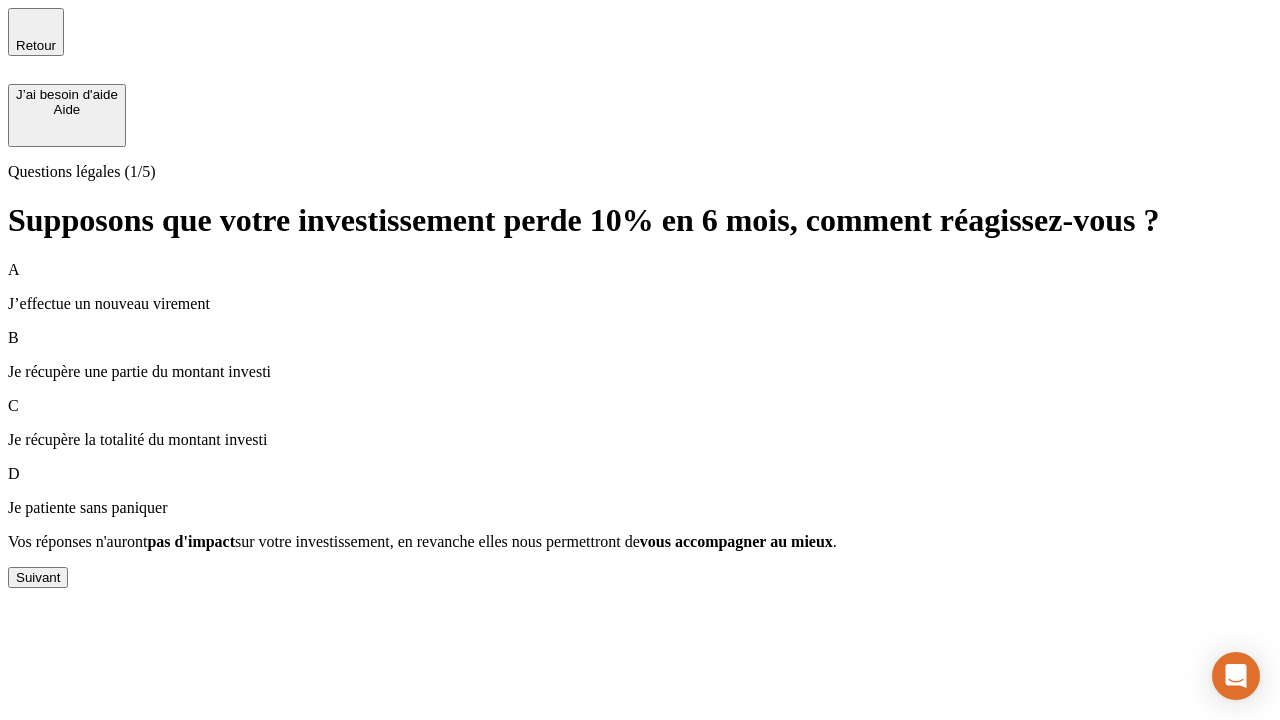 click on "Suivant" at bounding box center [38, 577] 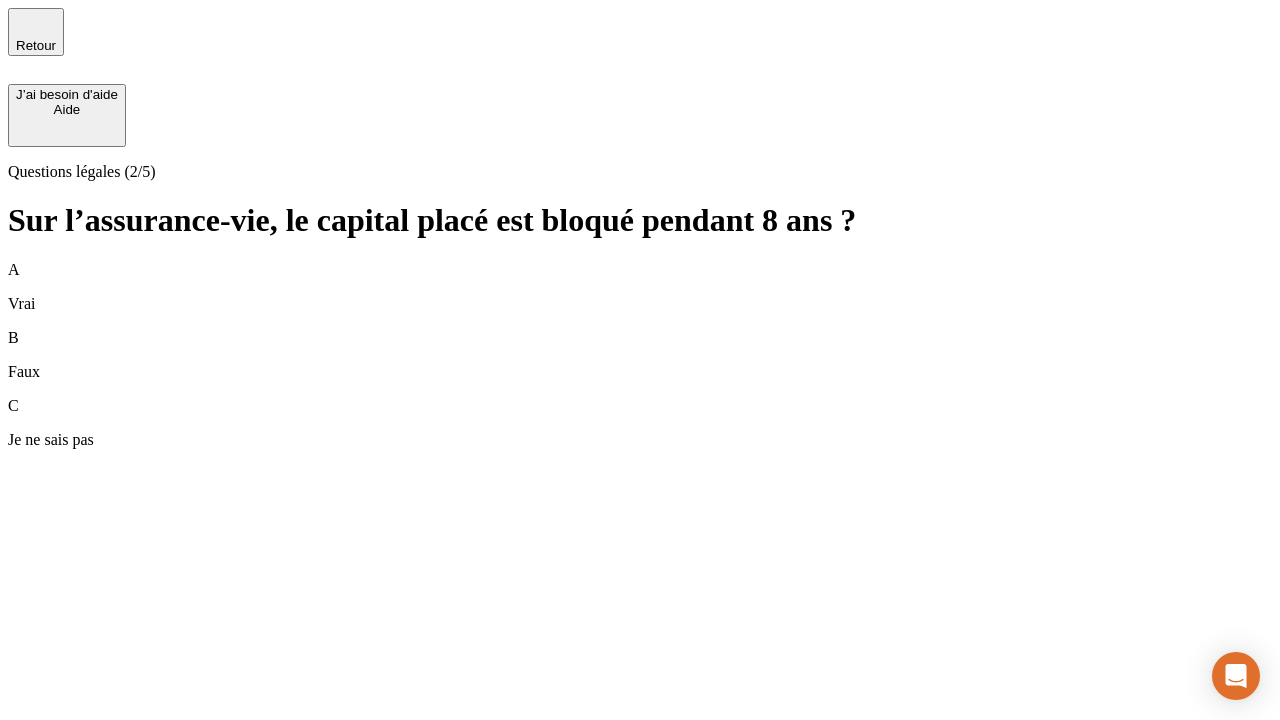 click on "A Vrai" at bounding box center [640, 287] 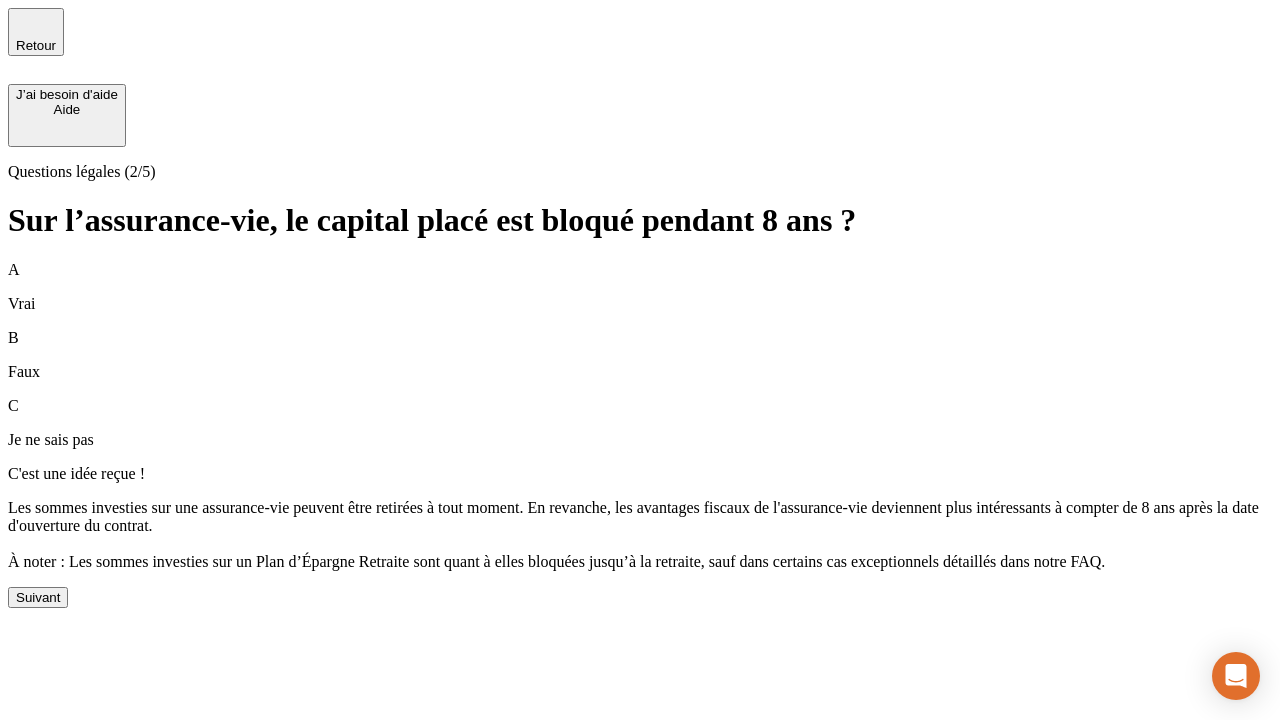 click on "Suivant" at bounding box center [38, 597] 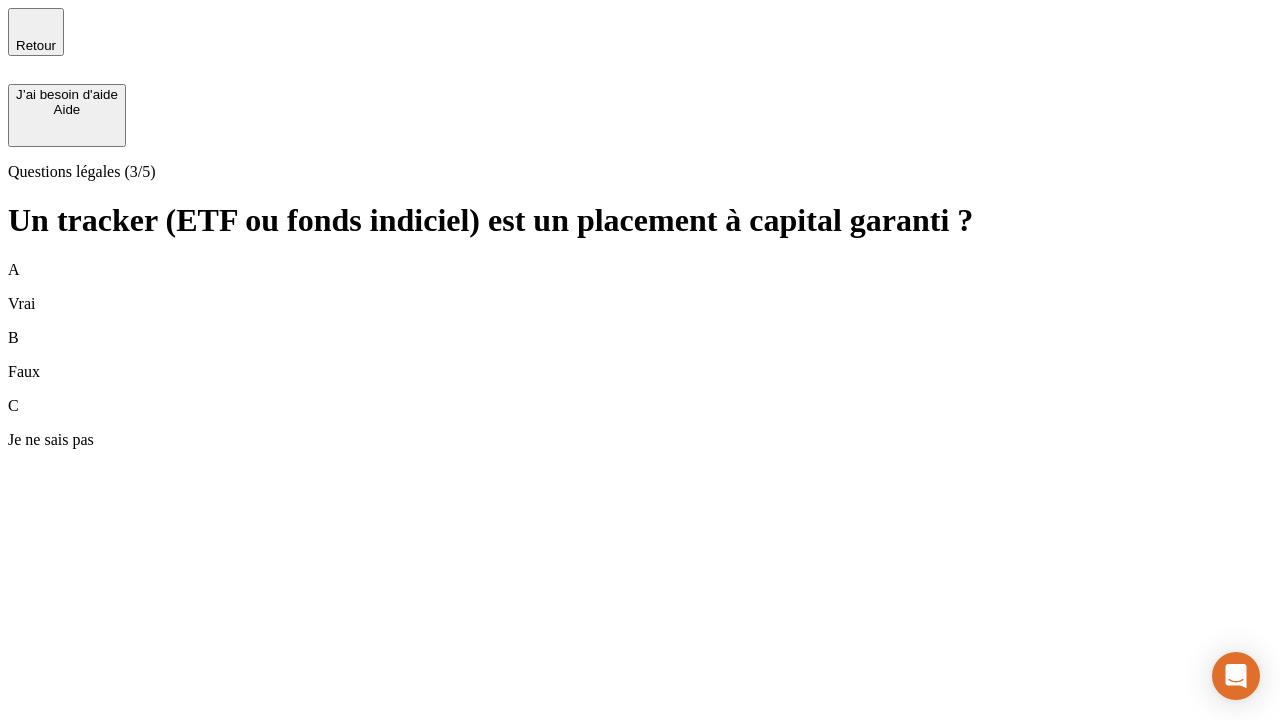 click on "A Vrai" at bounding box center [640, 287] 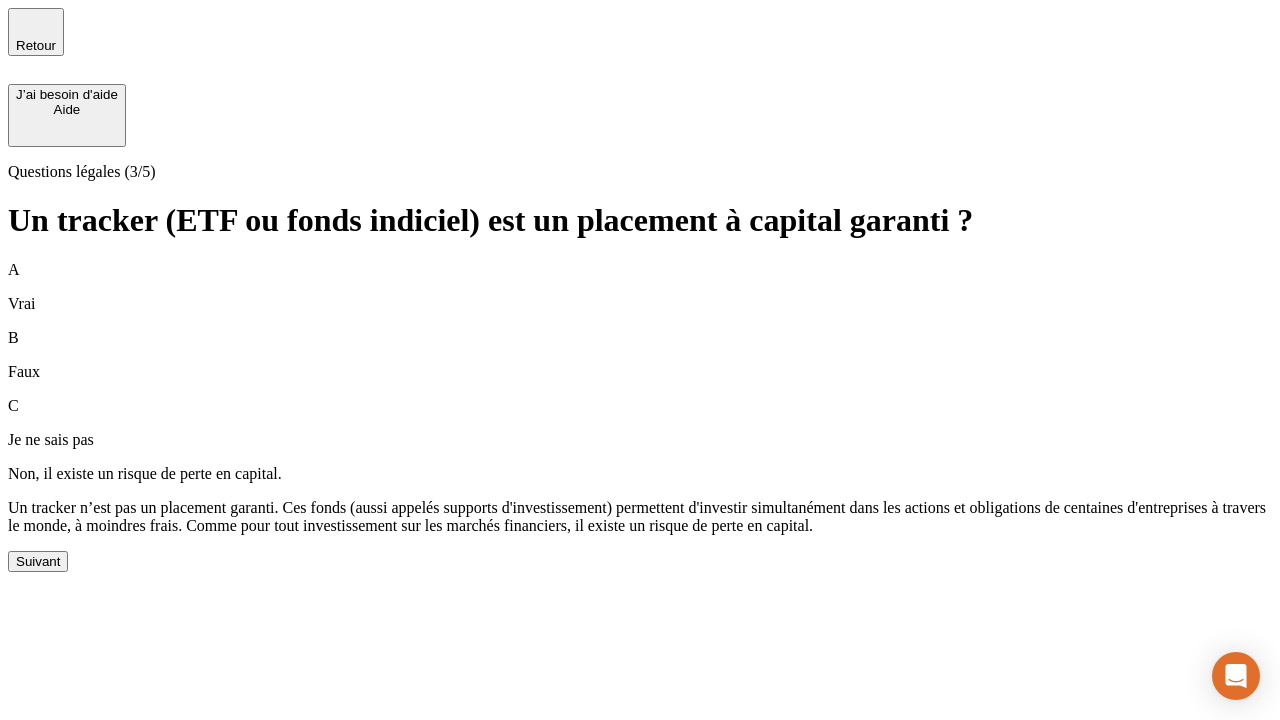 click on "Suivant" at bounding box center (38, 561) 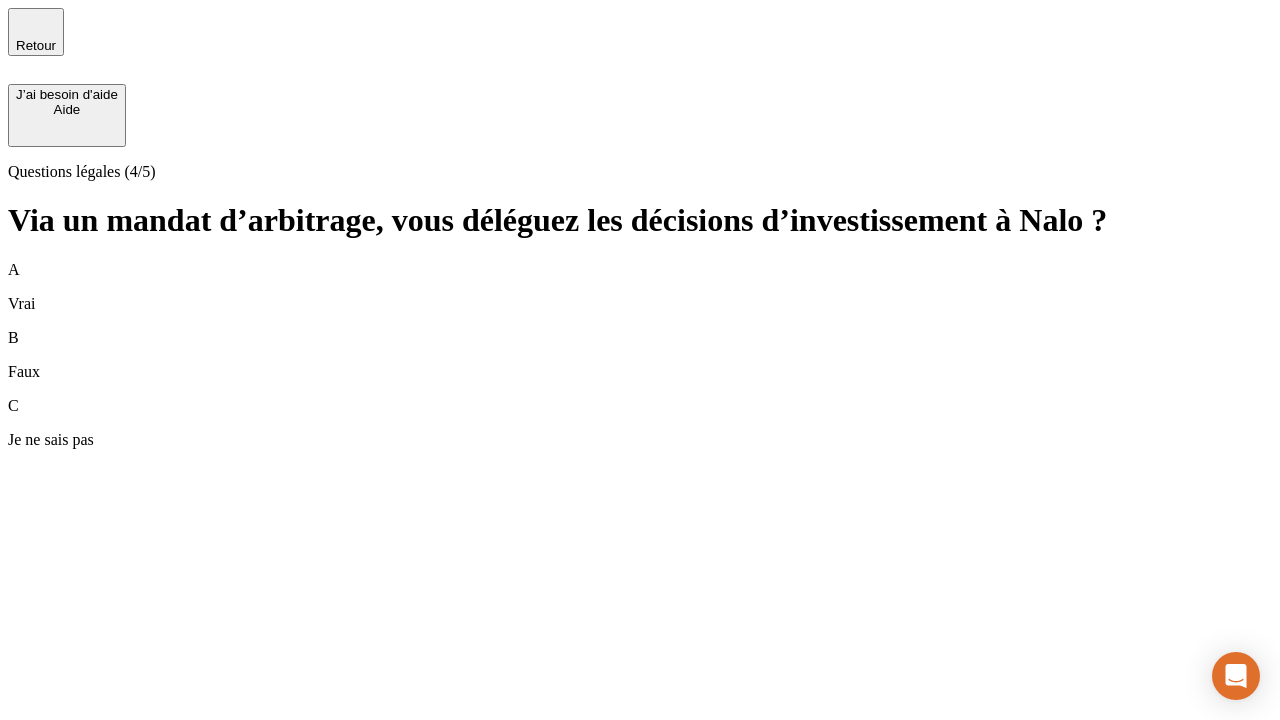 click on "A Vrai" at bounding box center [640, 287] 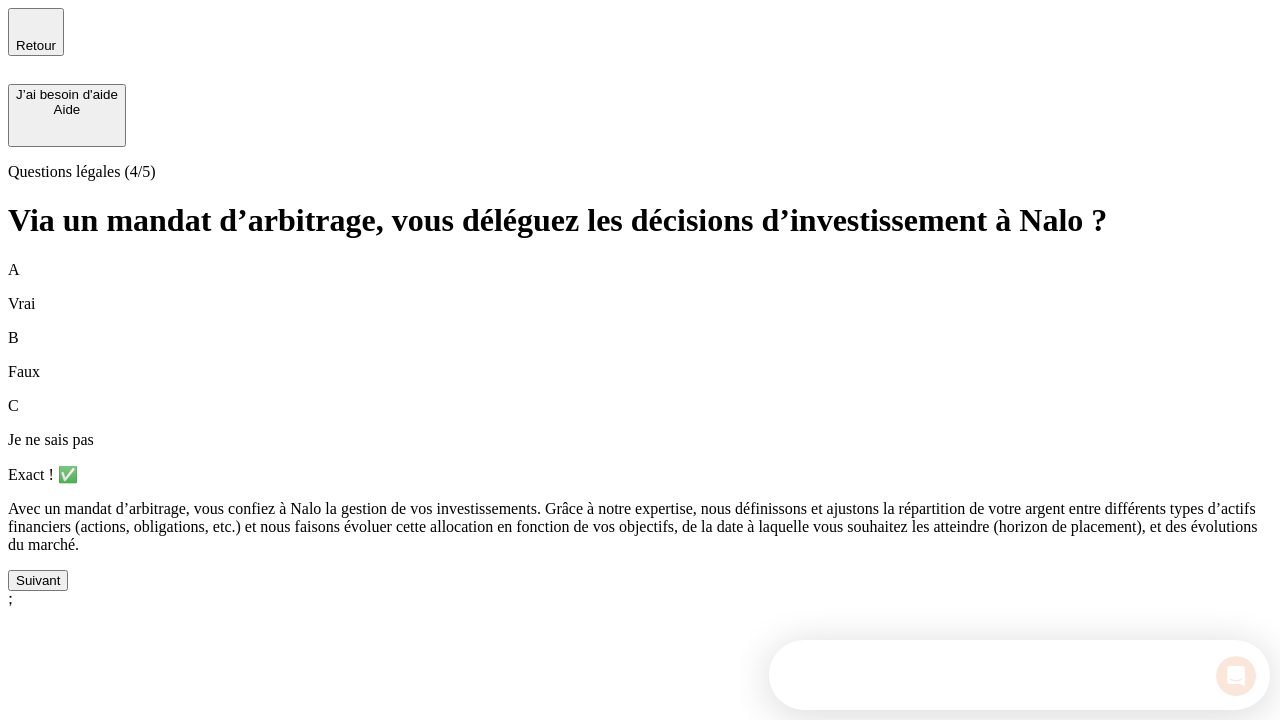 click on "Suivant" at bounding box center [38, 580] 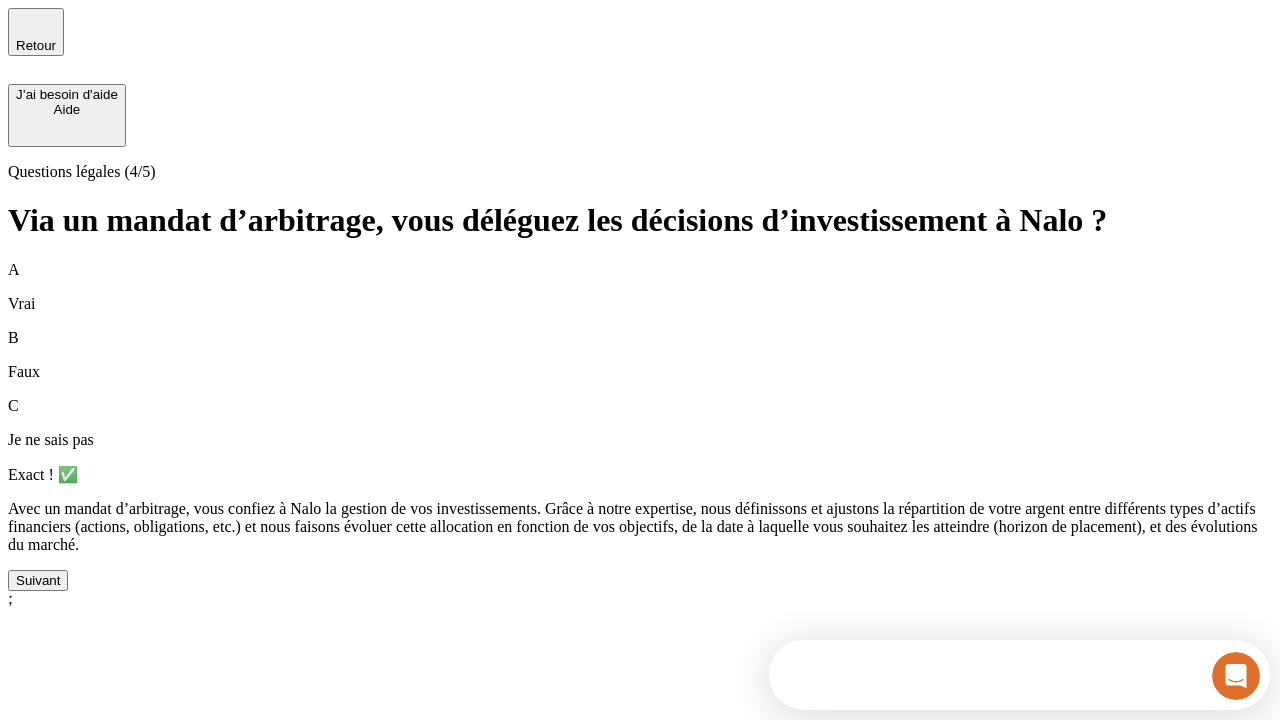 scroll, scrollTop: 0, scrollLeft: 0, axis: both 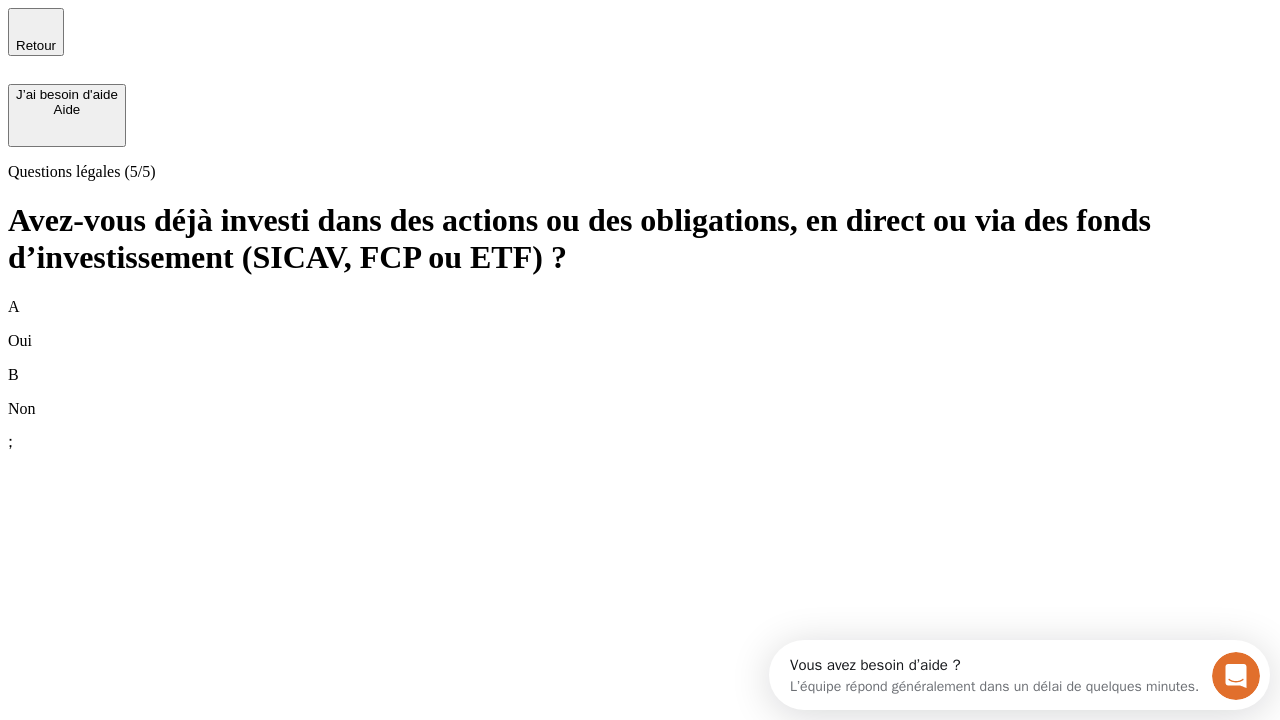 click on "B Non" at bounding box center (640, 392) 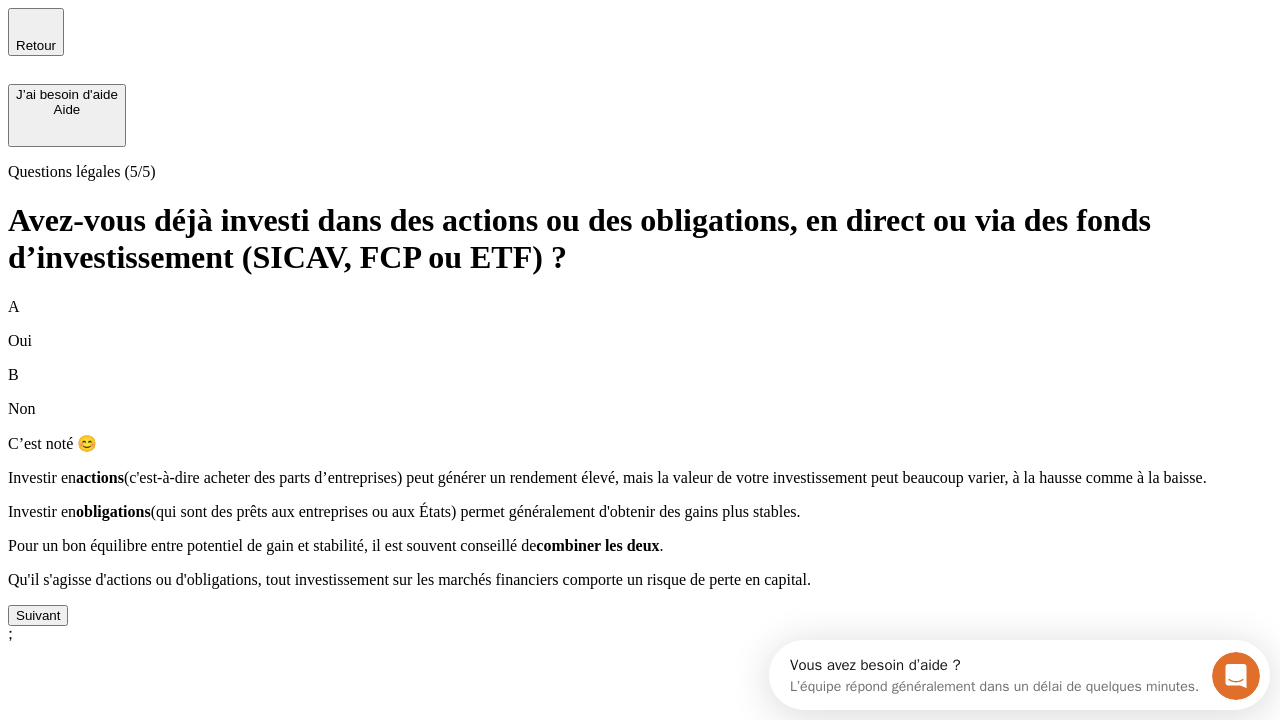 click on "Suivant" at bounding box center [38, 615] 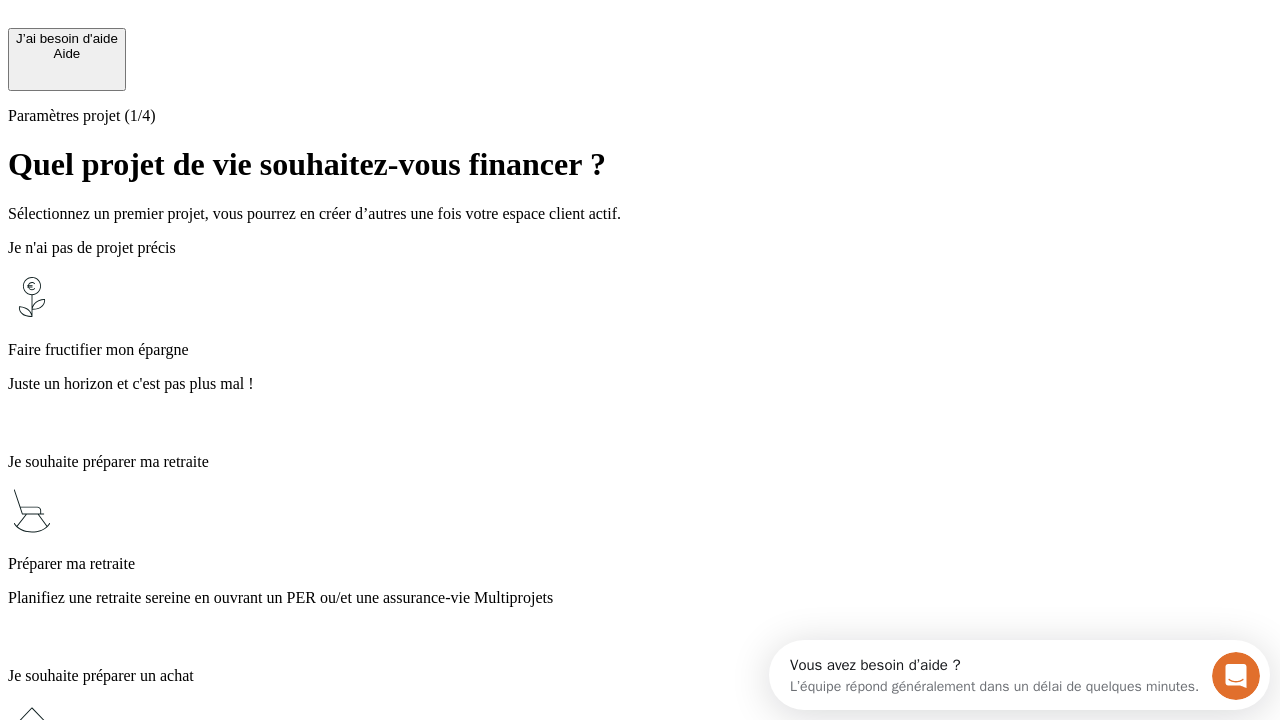 click on "Planifiez une retraite sereine en ouvrant un PER ou/et une assurance-vie Multiprojets" at bounding box center (640, 598) 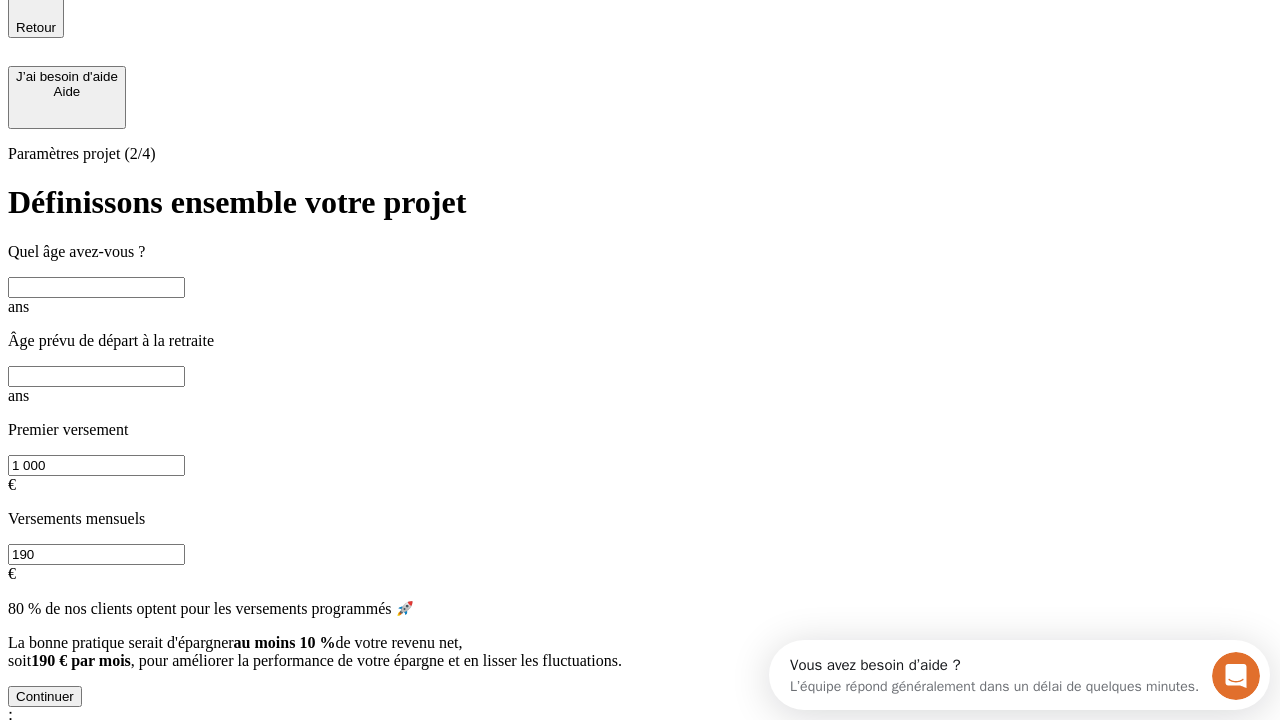 click at bounding box center (96, 287) 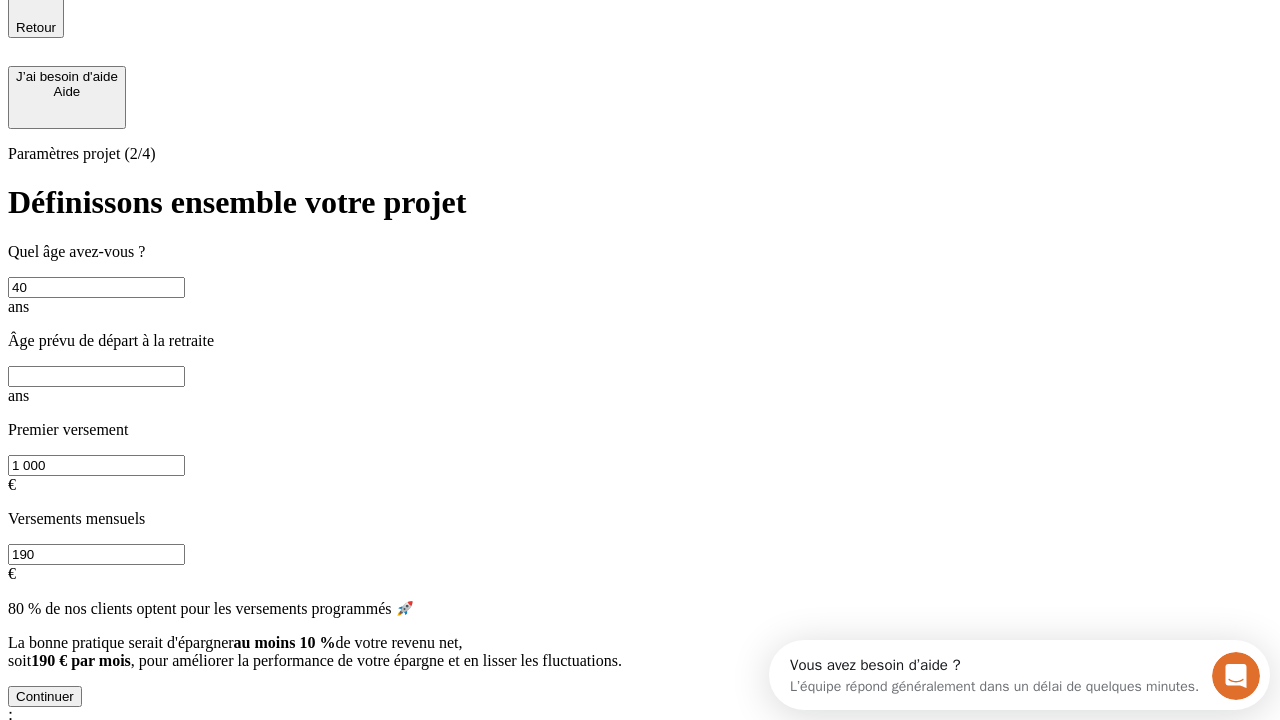type on "40" 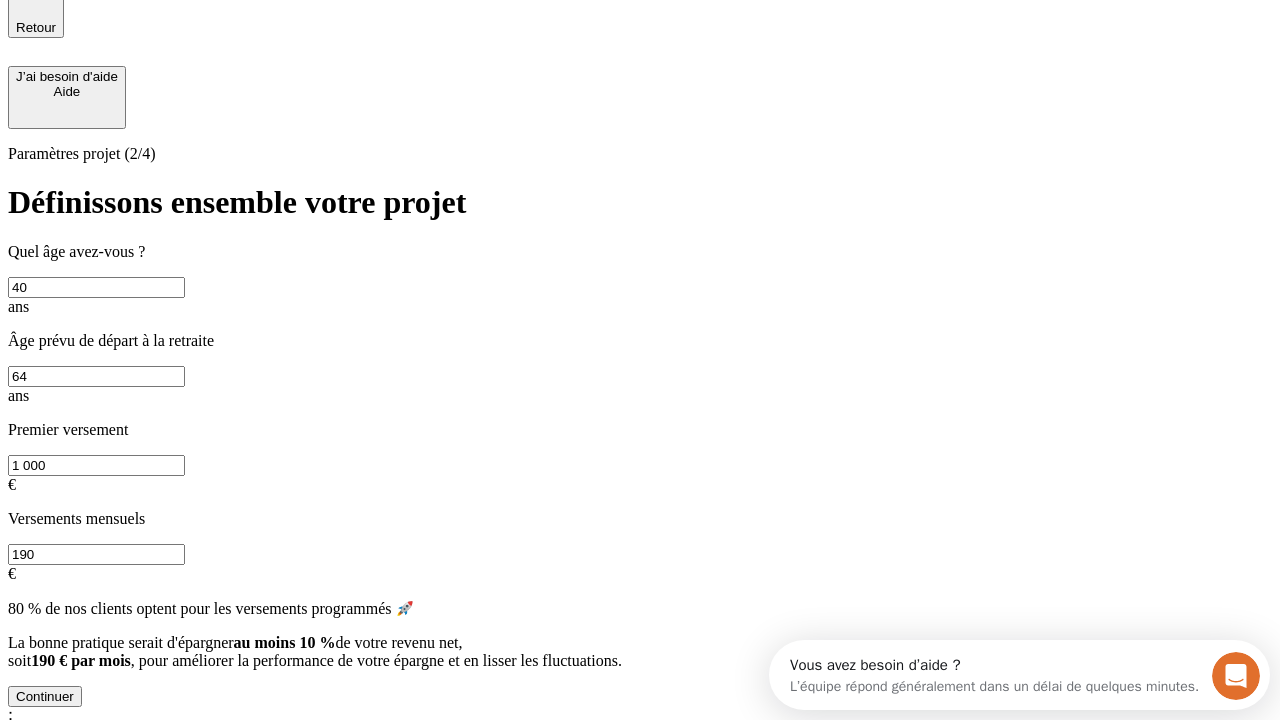 type on "64" 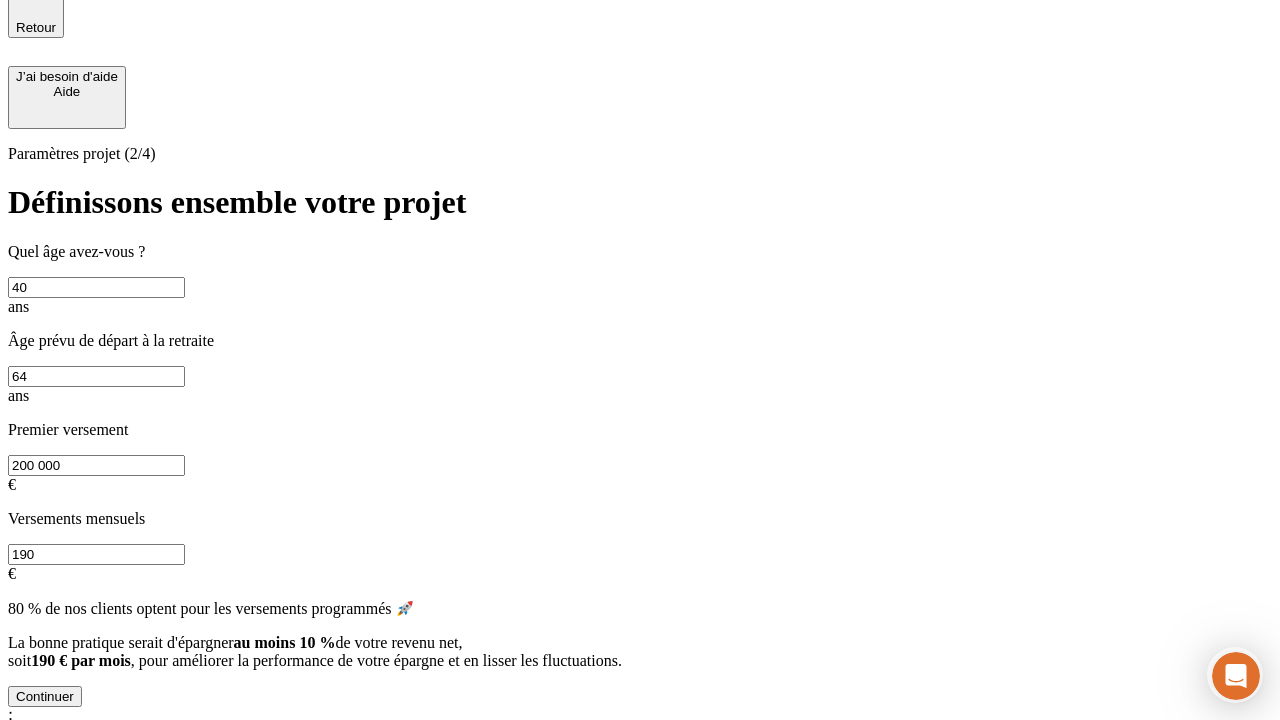 type on "200 000" 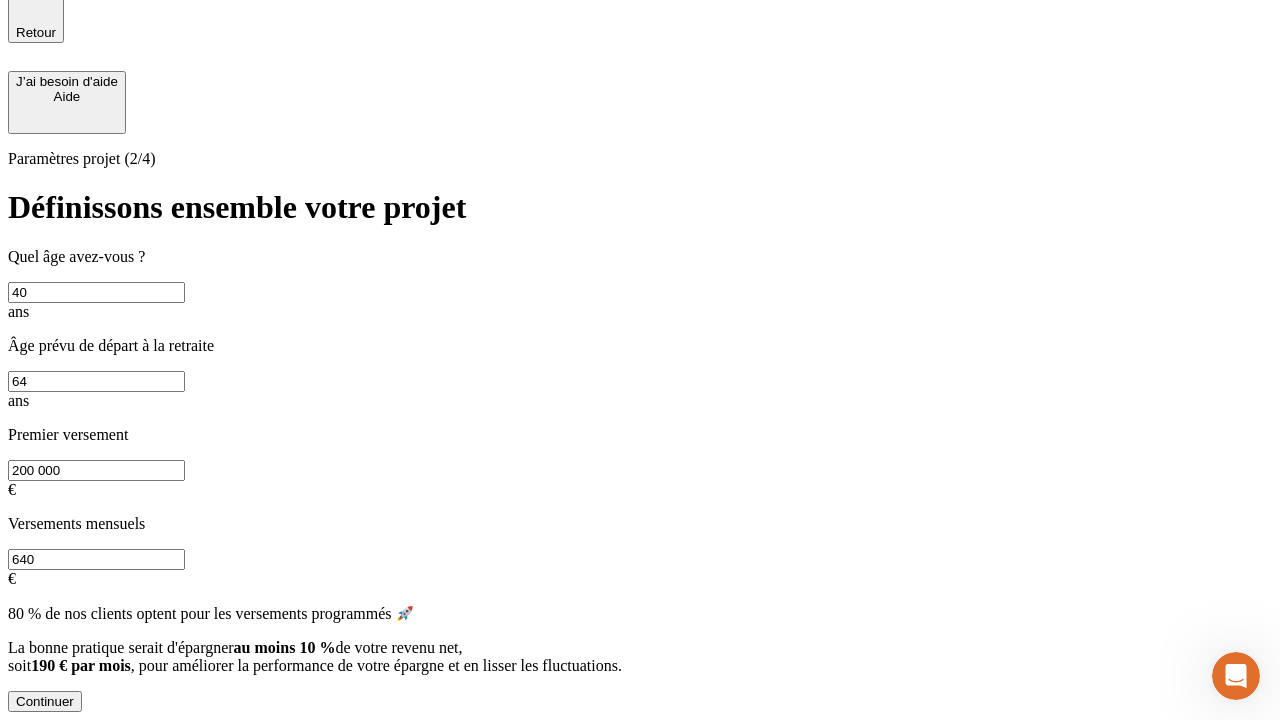 scroll, scrollTop: 0, scrollLeft: 0, axis: both 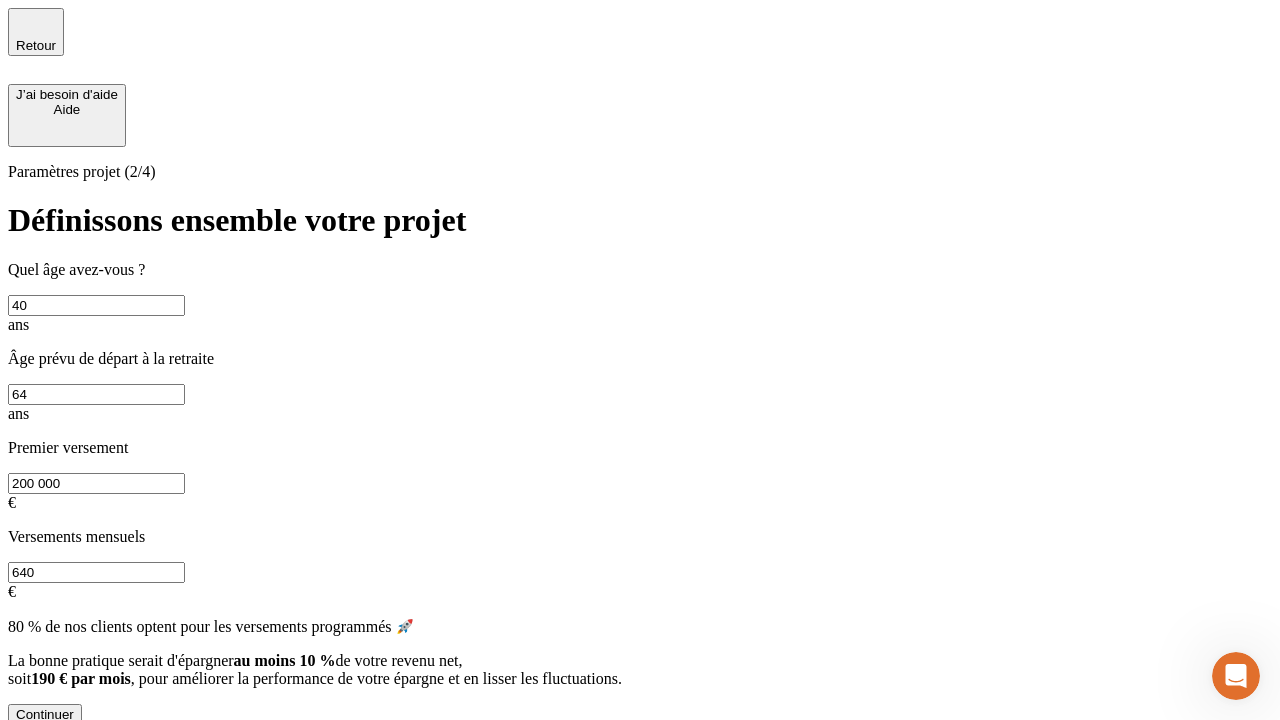 type on "640" 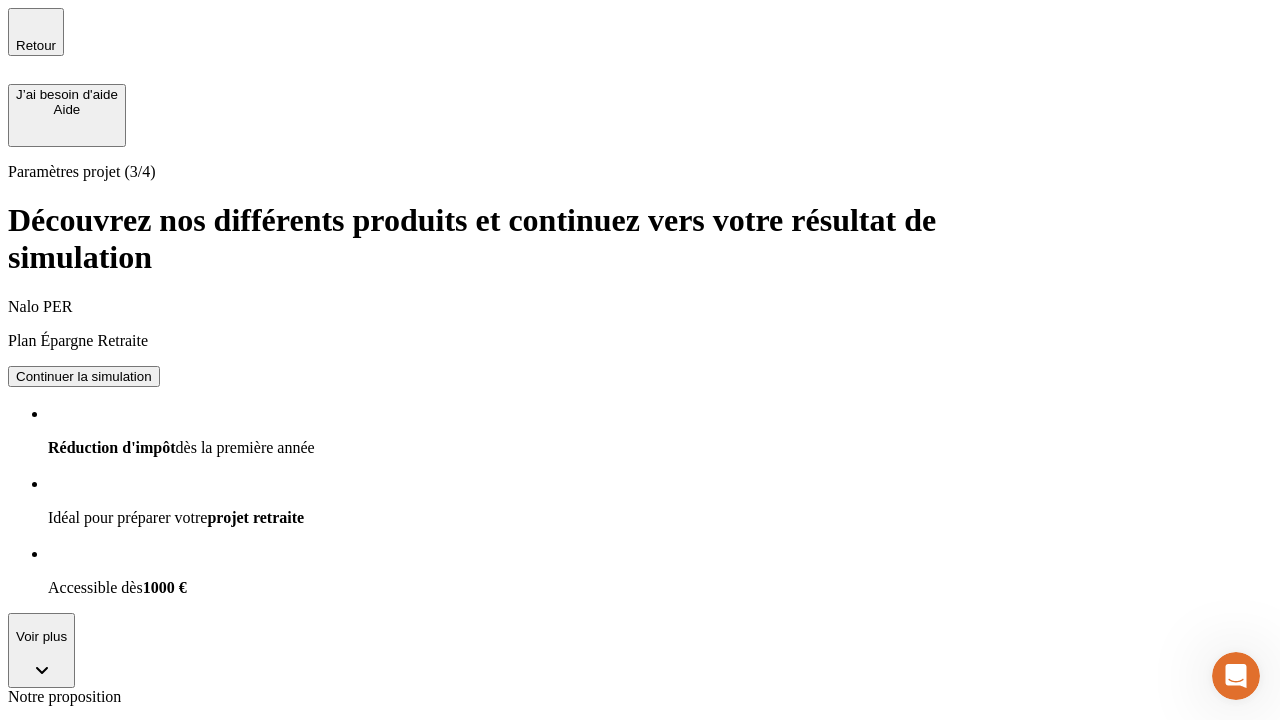 click on "Continuer la simulation" at bounding box center [84, 376] 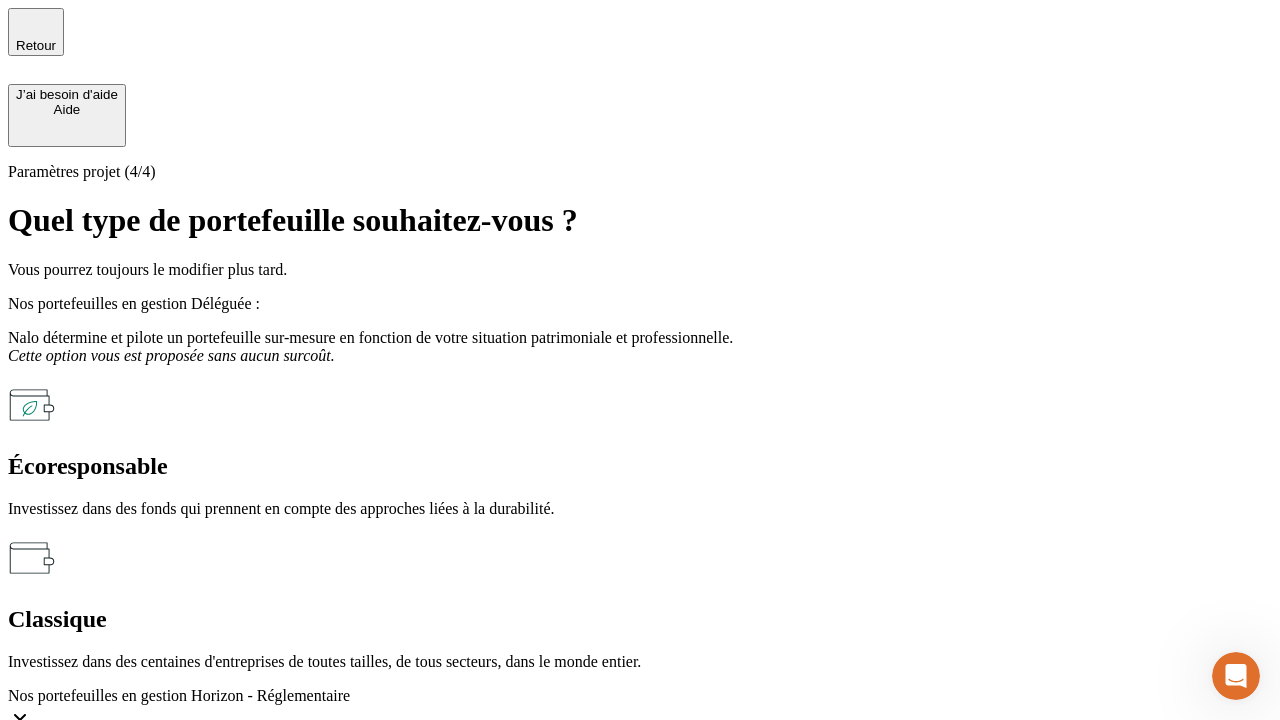 click on "Écoresponsable" at bounding box center [640, 466] 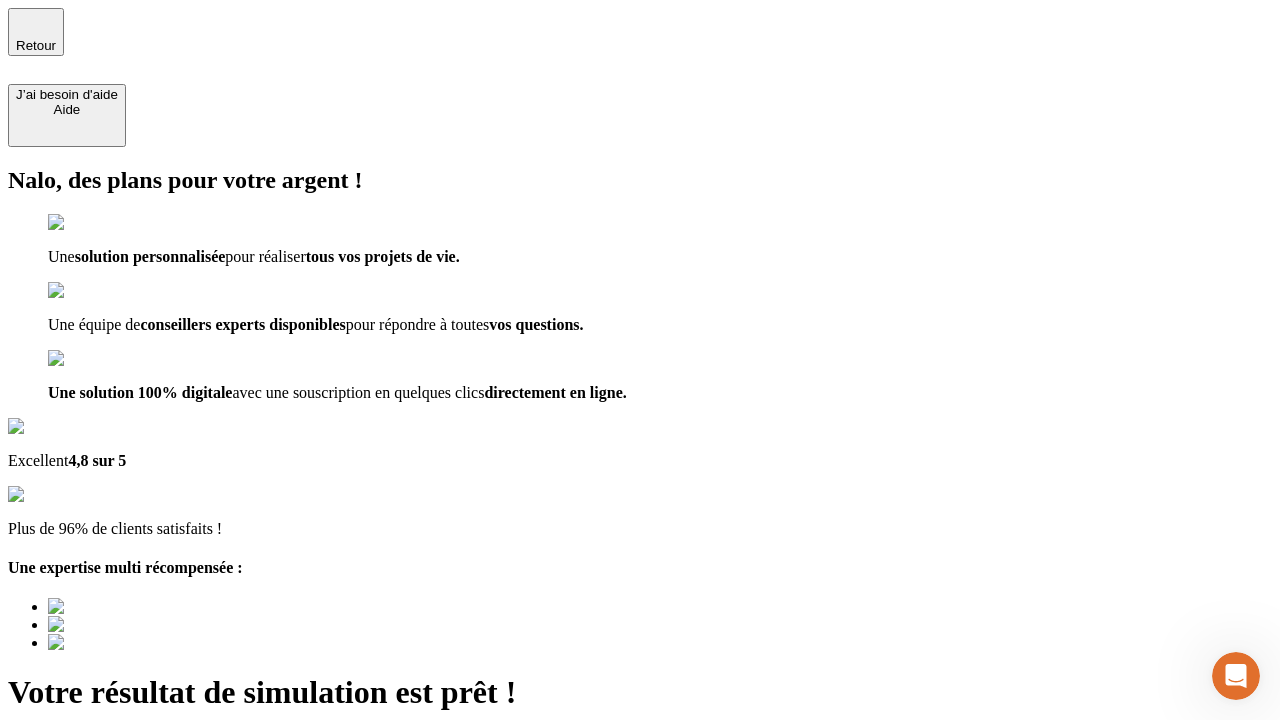 click on "Découvrir ma simulation" at bounding box center [87, 797] 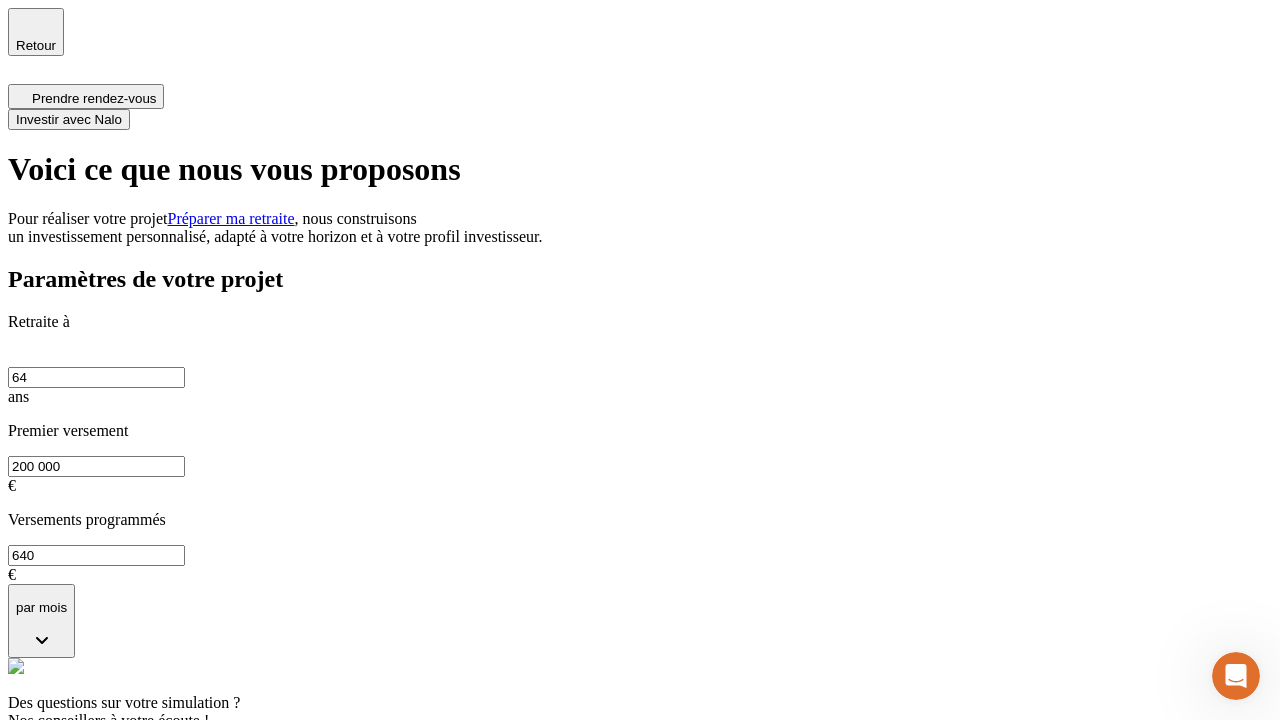 click on "Investir avec Nalo" at bounding box center [69, 119] 